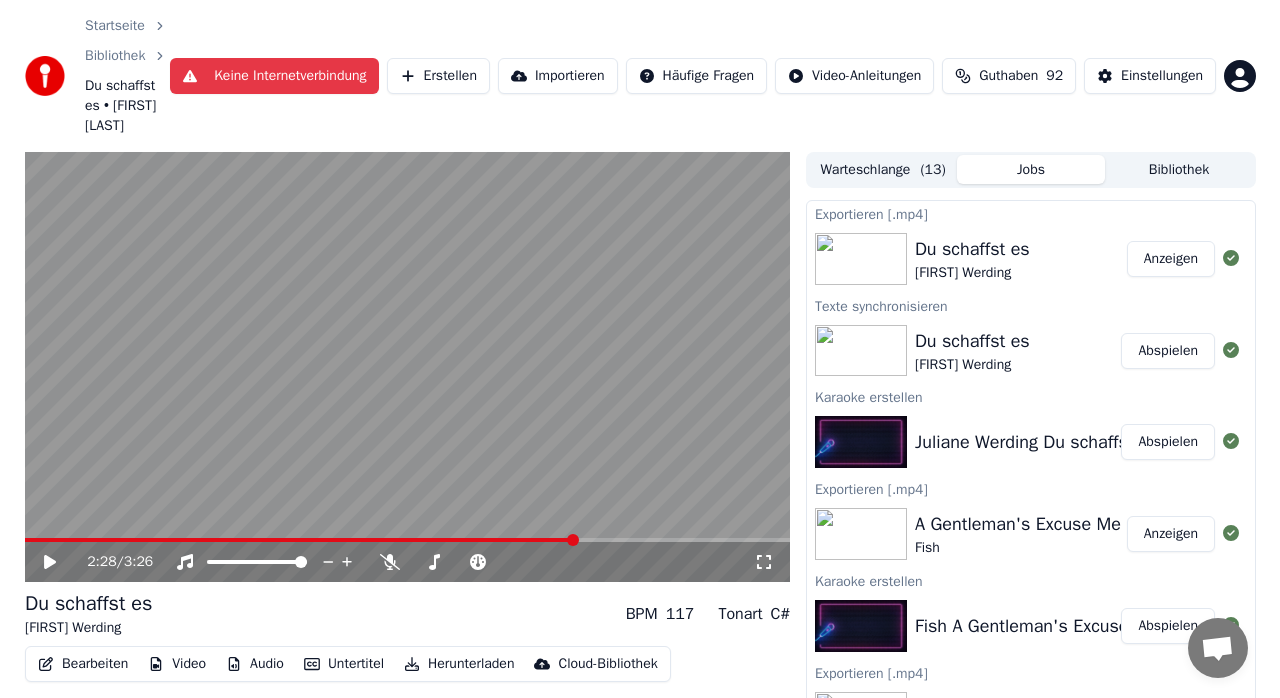 scroll, scrollTop: 0, scrollLeft: 0, axis: both 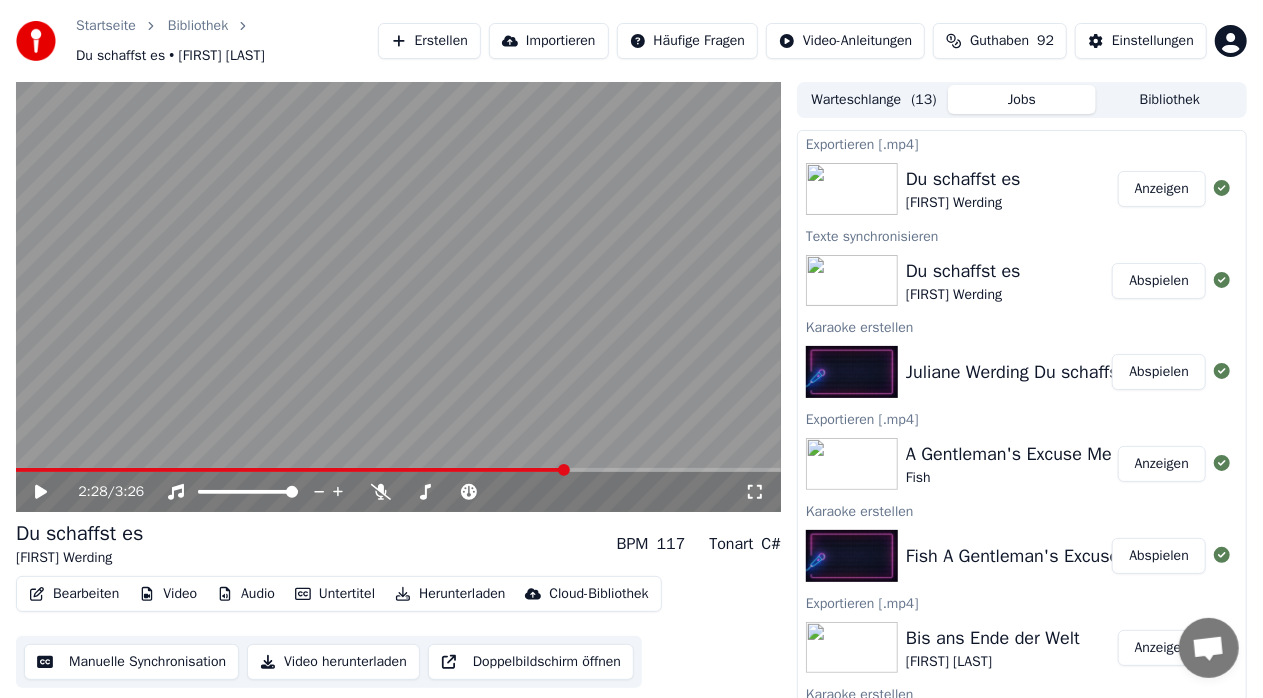 drag, startPoint x: 727, startPoint y: 671, endPoint x: 490, endPoint y: 52, distance: 662.81976 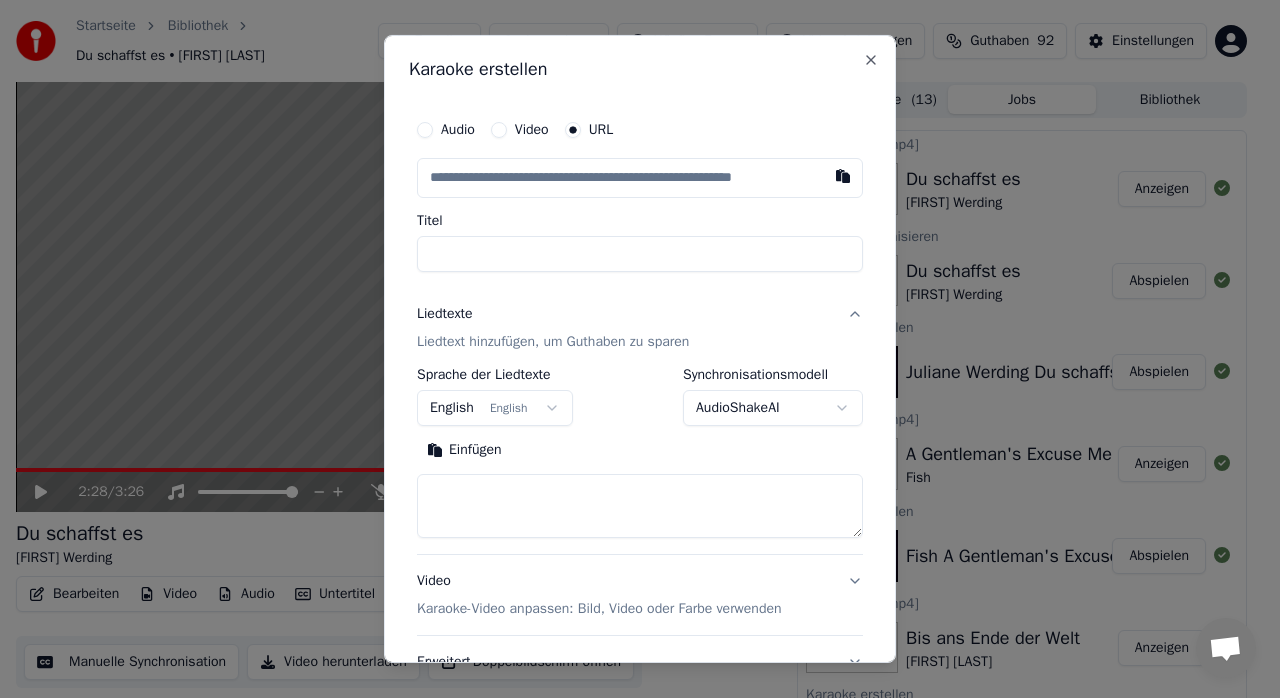 type on "**********" 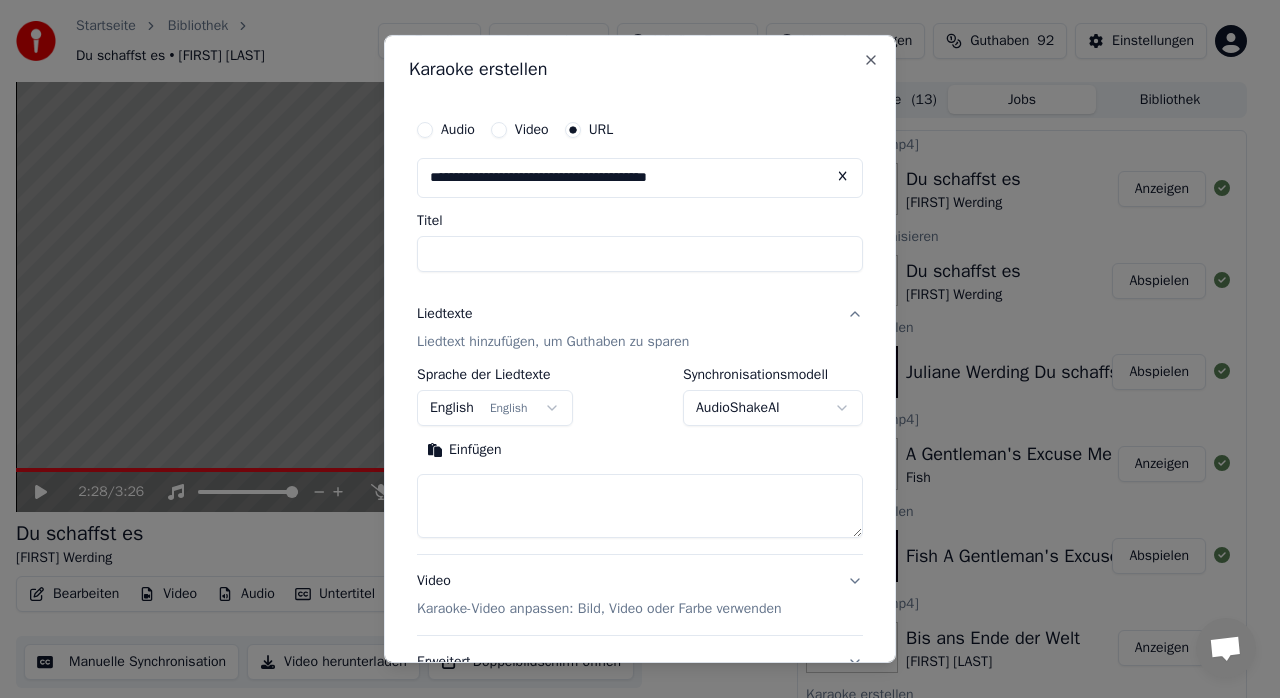 type on "**********" 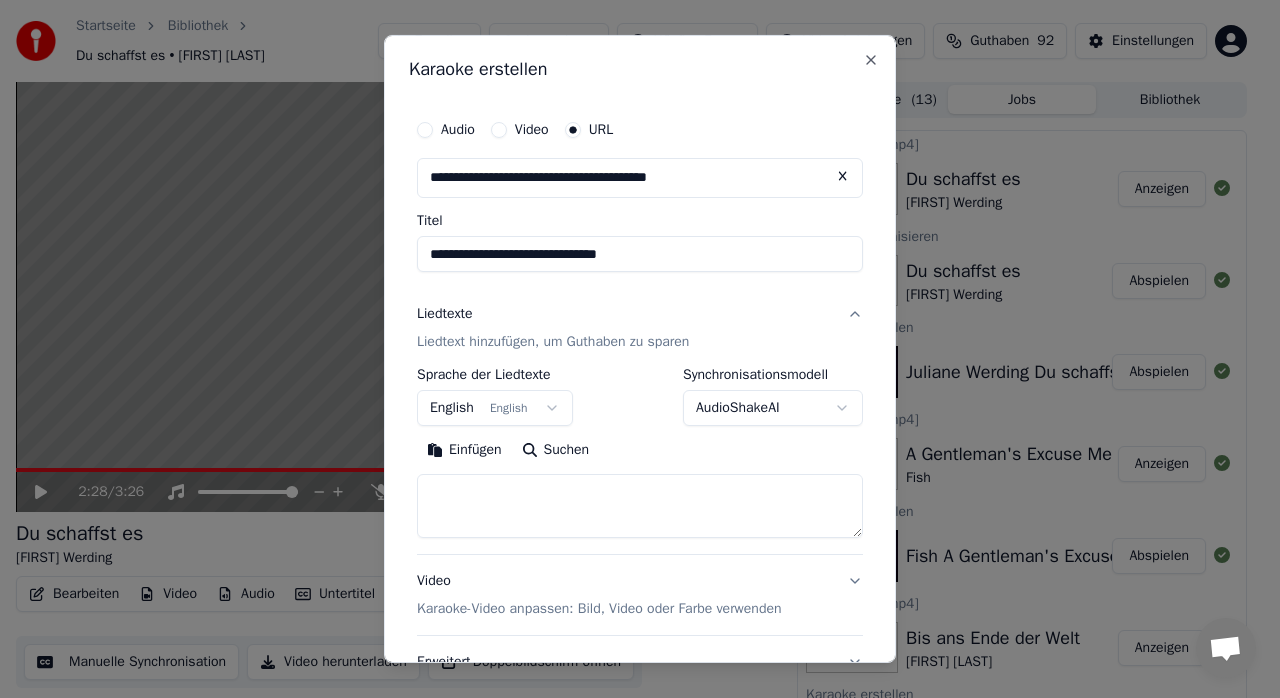 type on "**********" 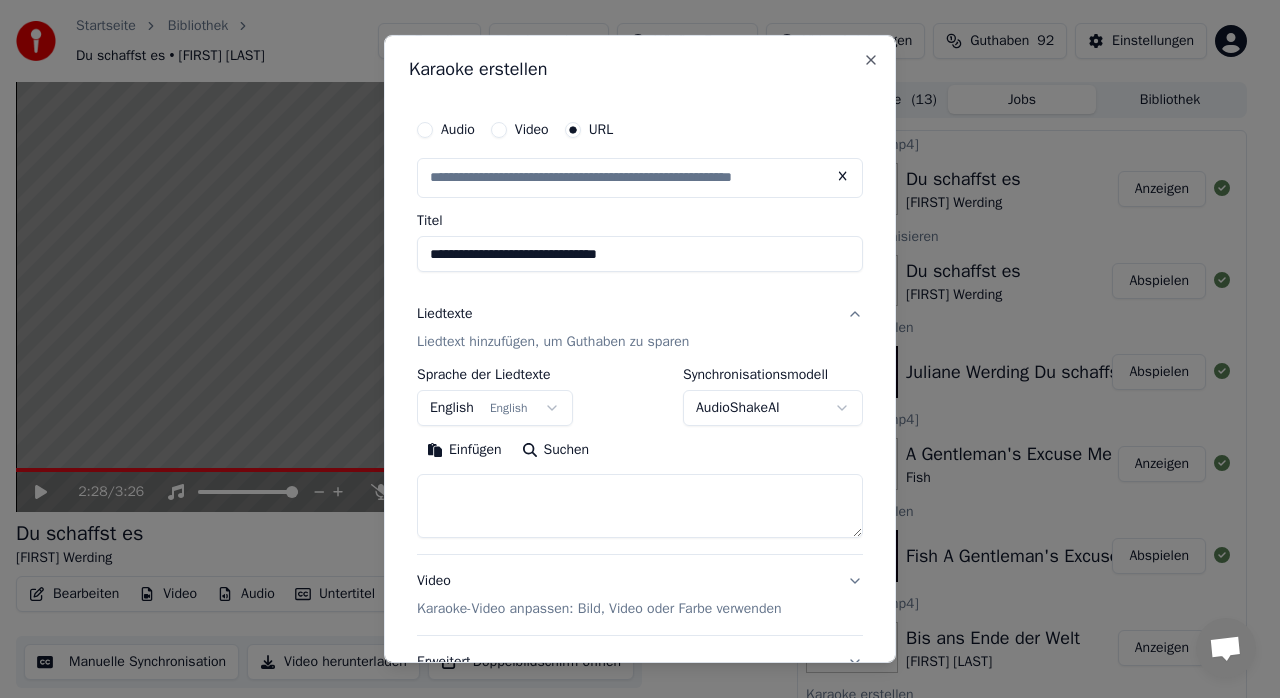 click on "**********" at bounding box center [640, 254] 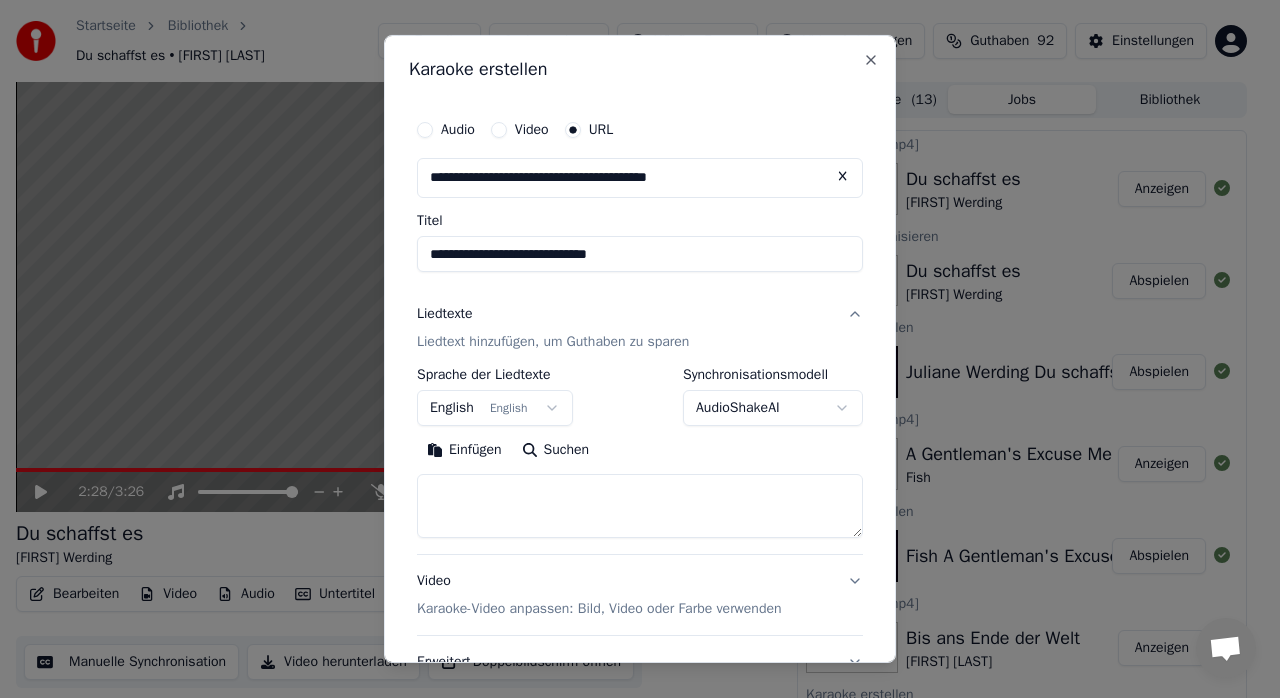 type on "**********" 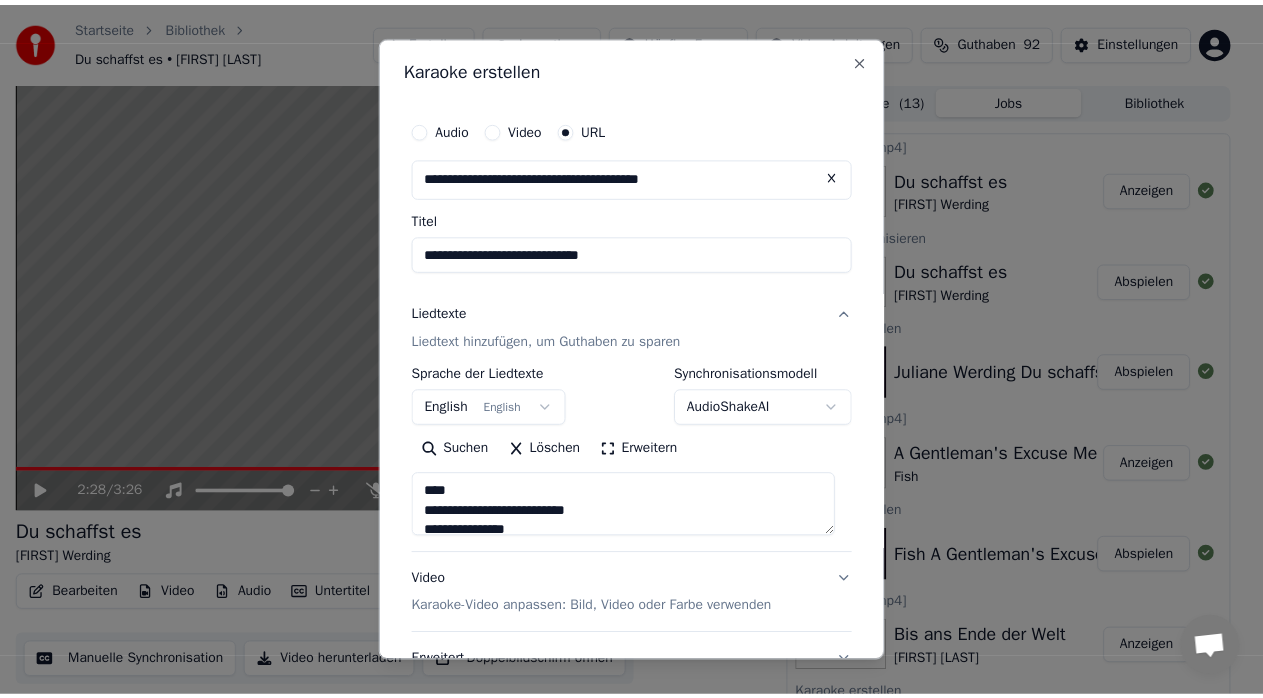 scroll, scrollTop: 166, scrollLeft: 0, axis: vertical 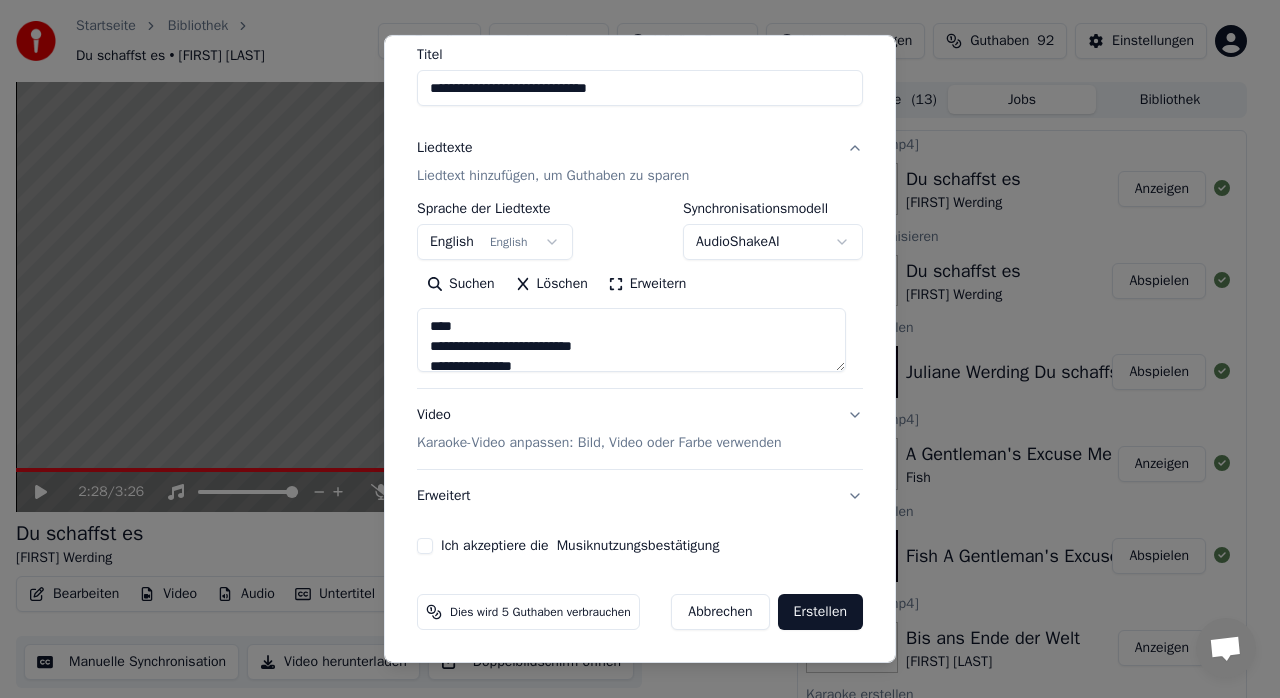 click on "Ich akzeptiere die   Musiknutzungsbestätigung" at bounding box center (425, 546) 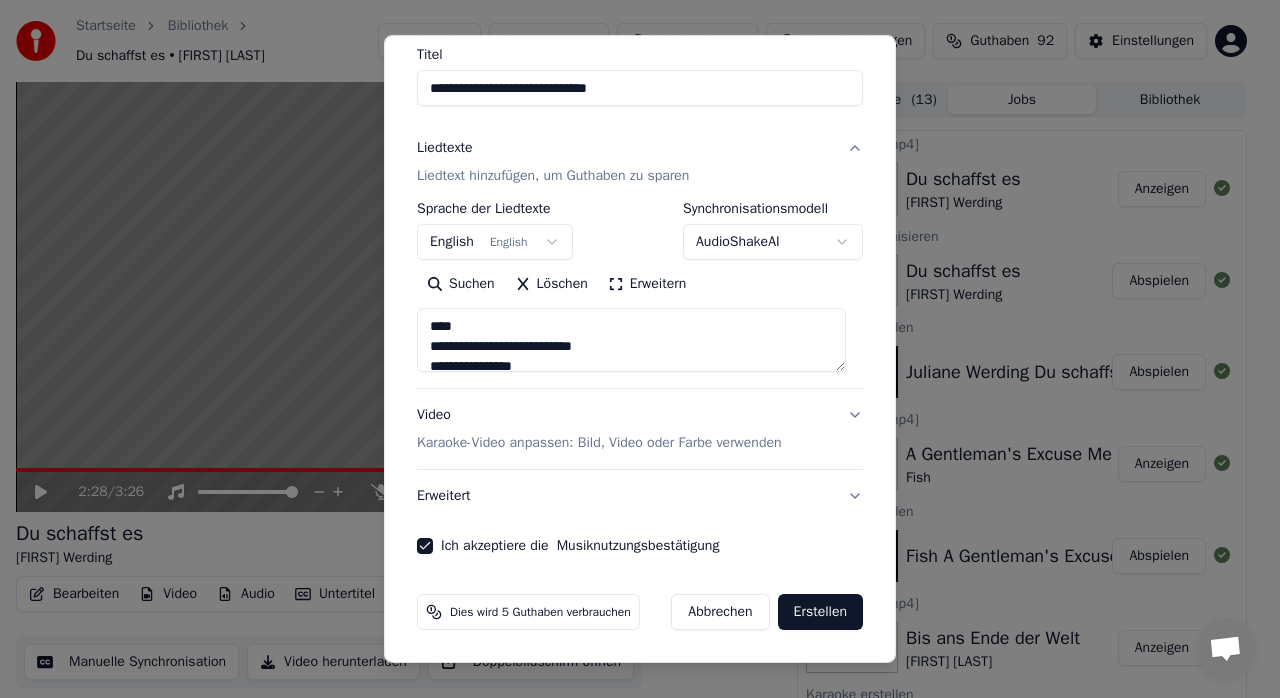 click on "Erstellen" at bounding box center (820, 612) 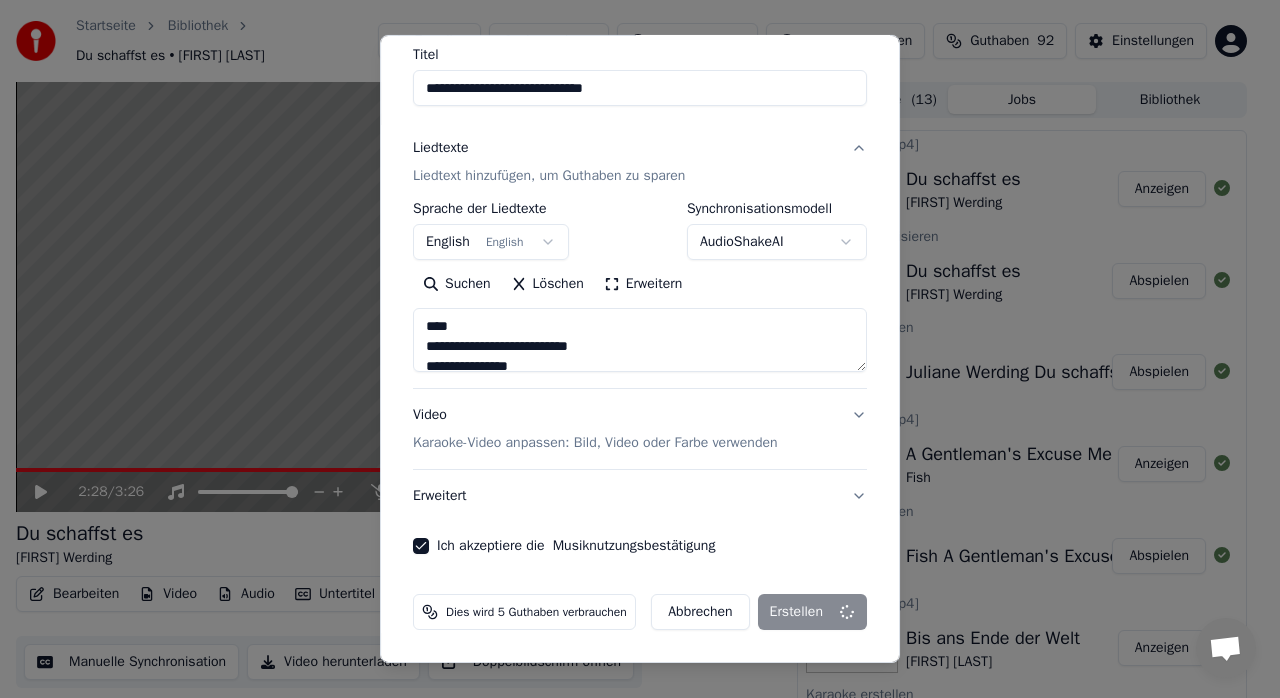 type on "**********" 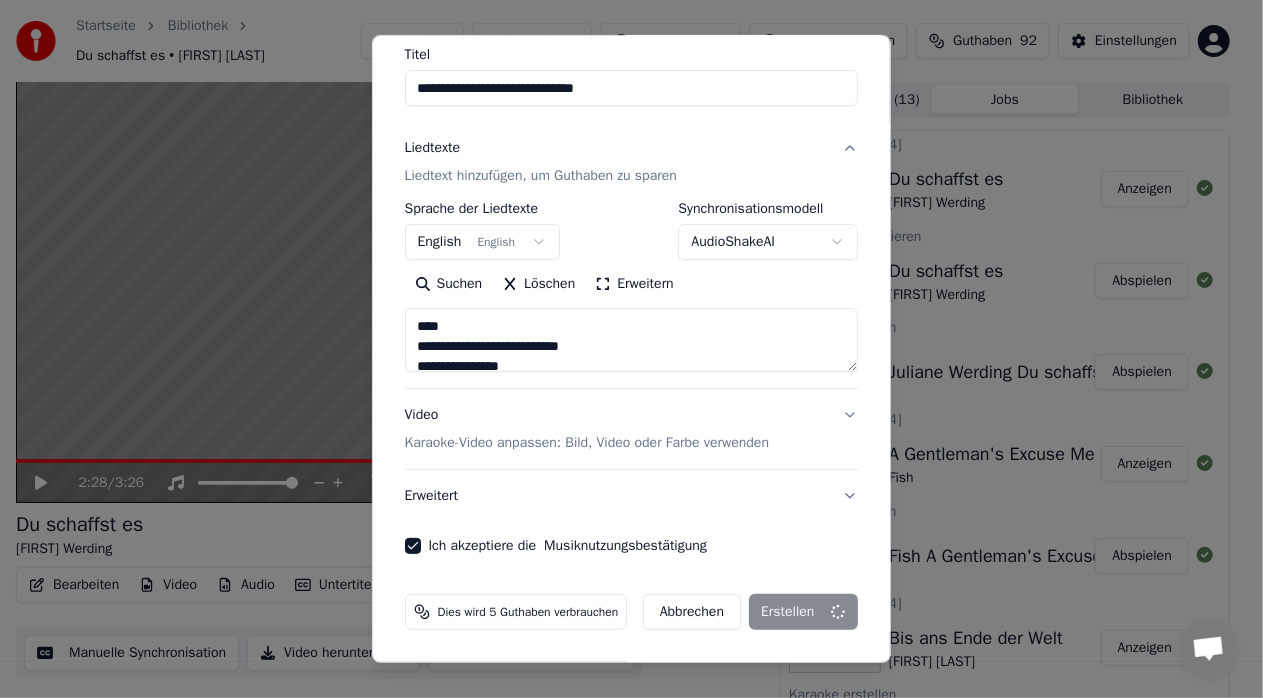 type 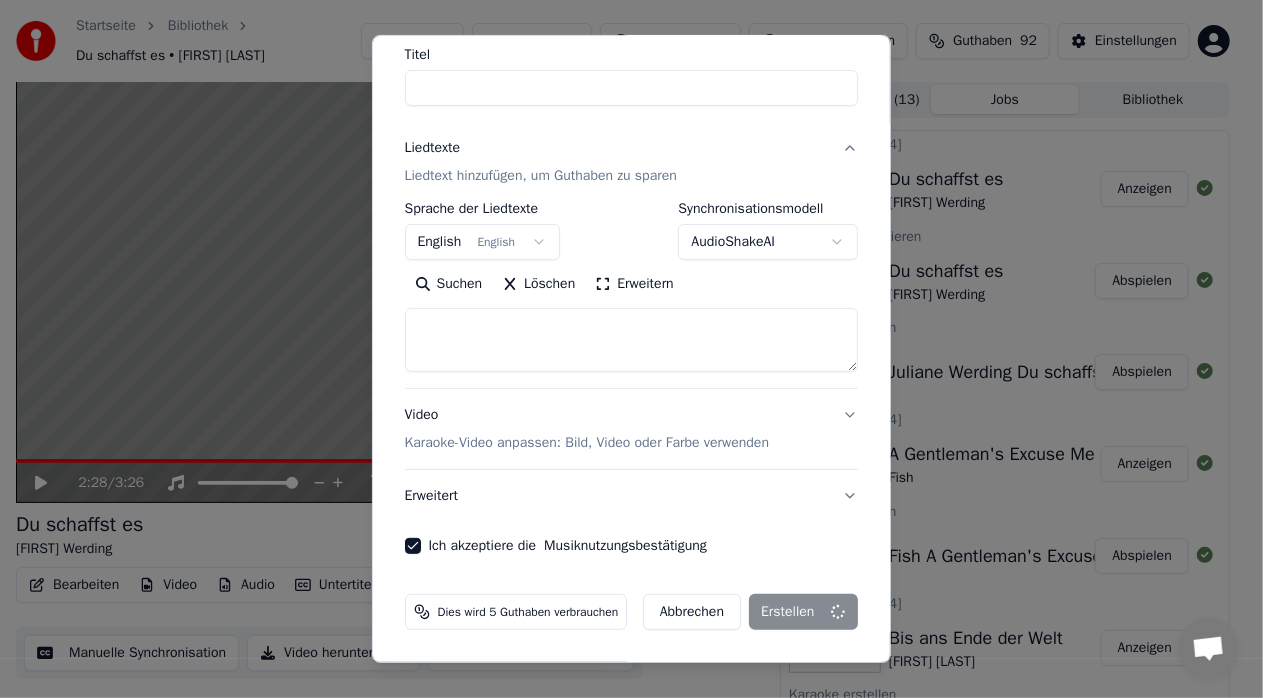 select 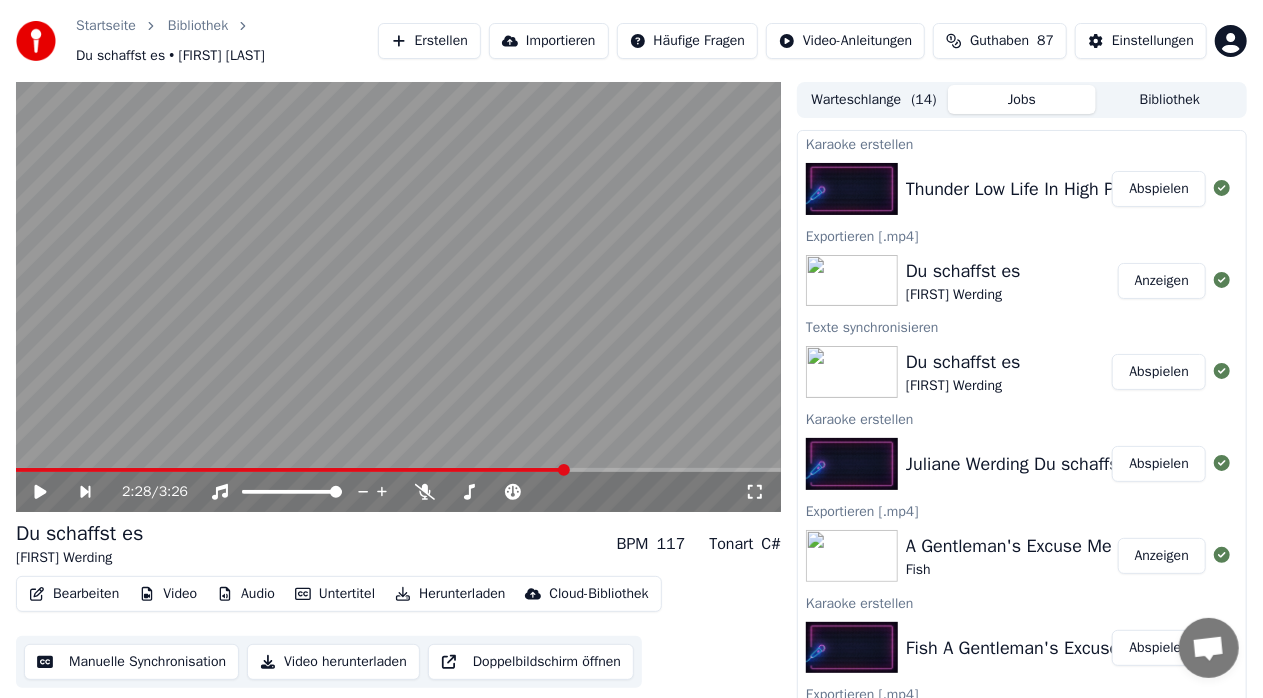 click on "Abspielen" at bounding box center [1159, 189] 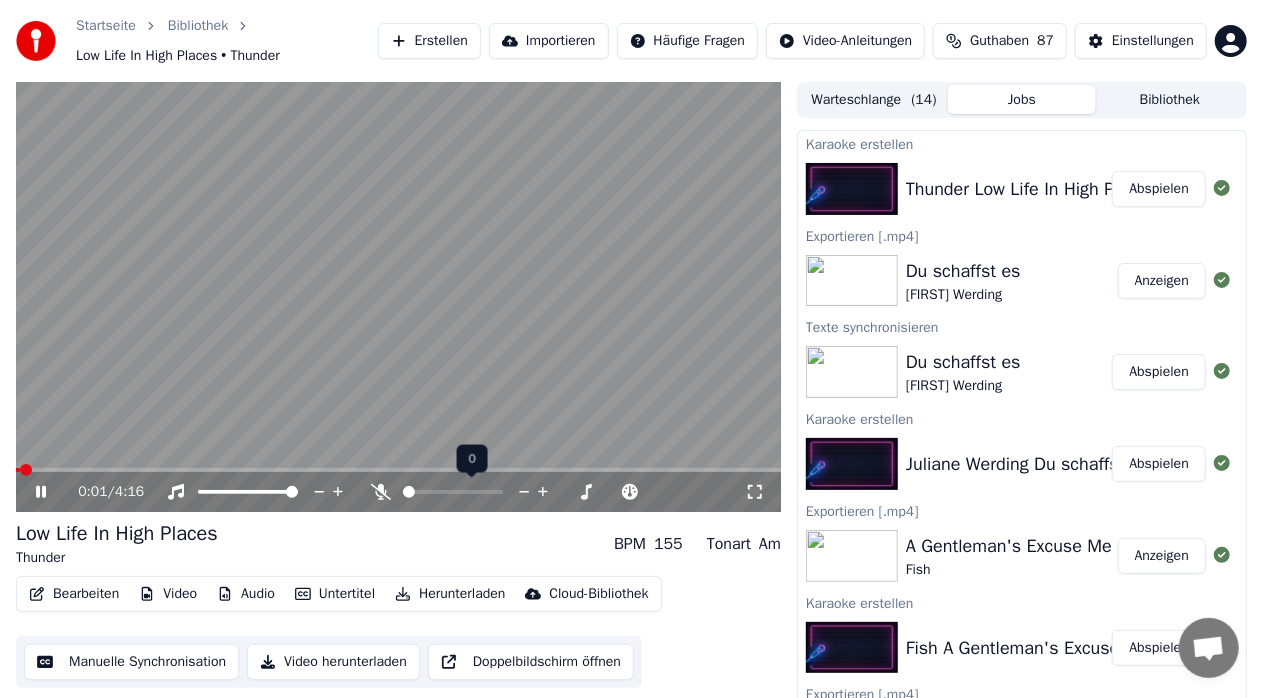 click 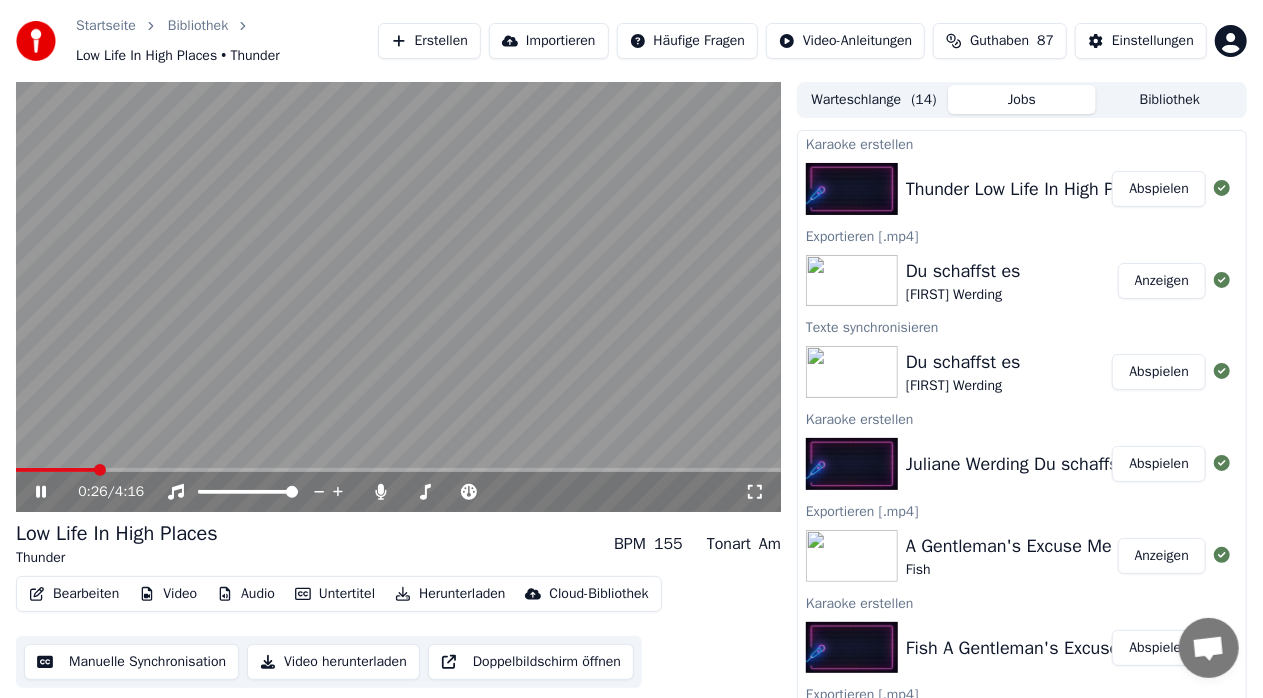 click at bounding box center [55, 470] 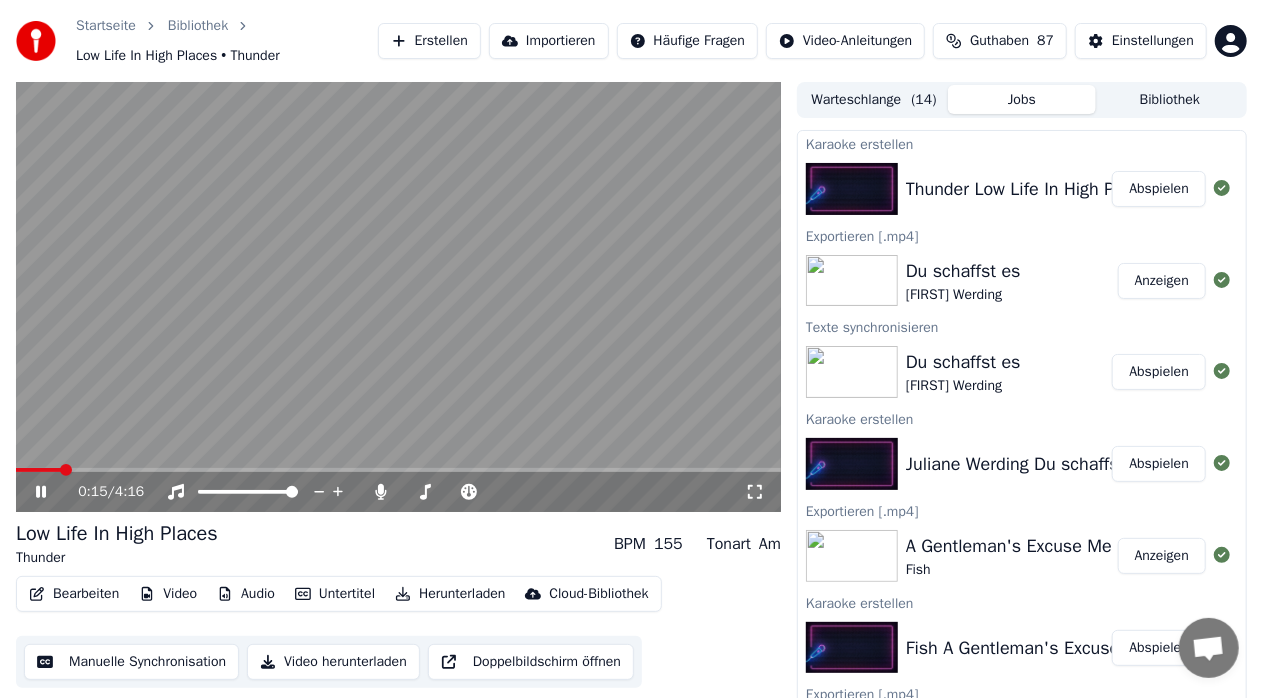 click at bounding box center [38, 470] 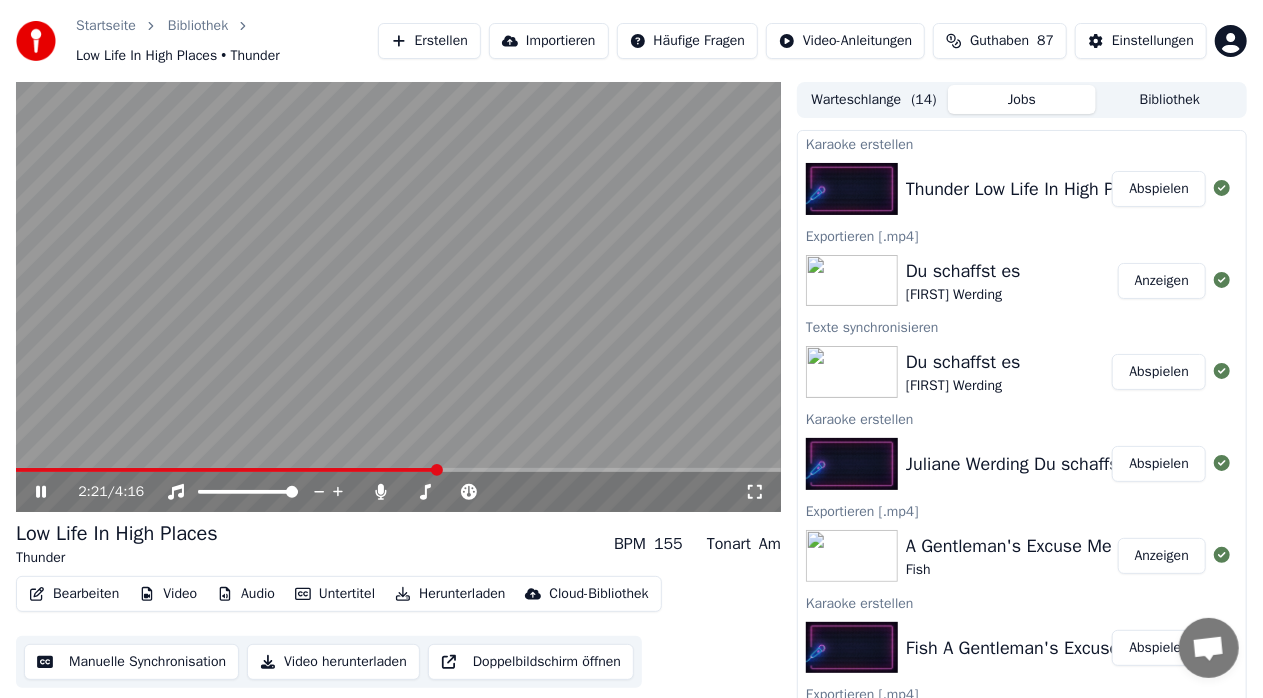 click at bounding box center (398, 470) 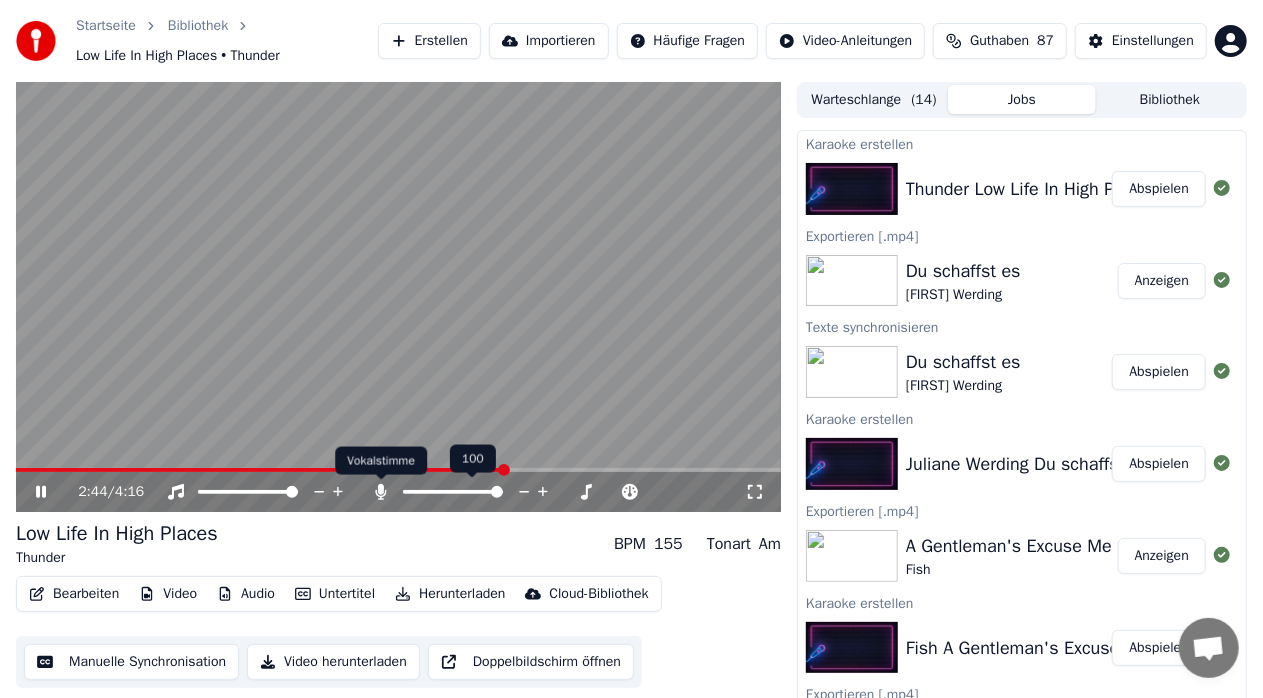 click 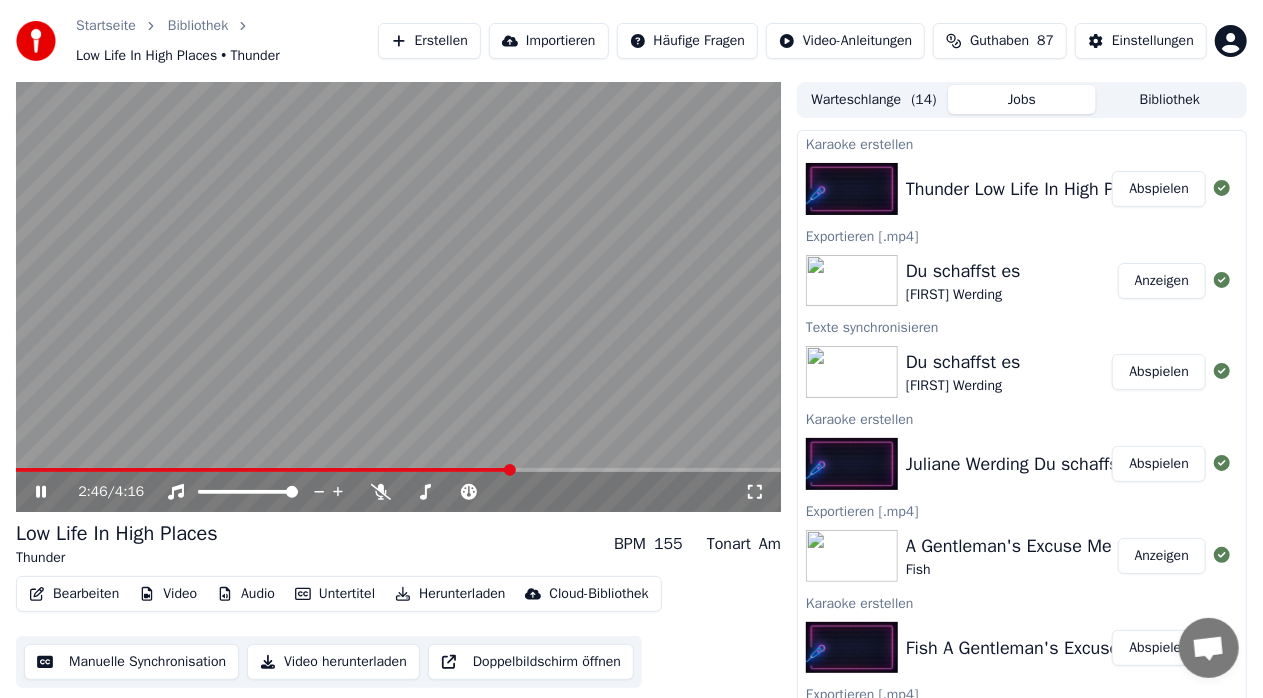 click 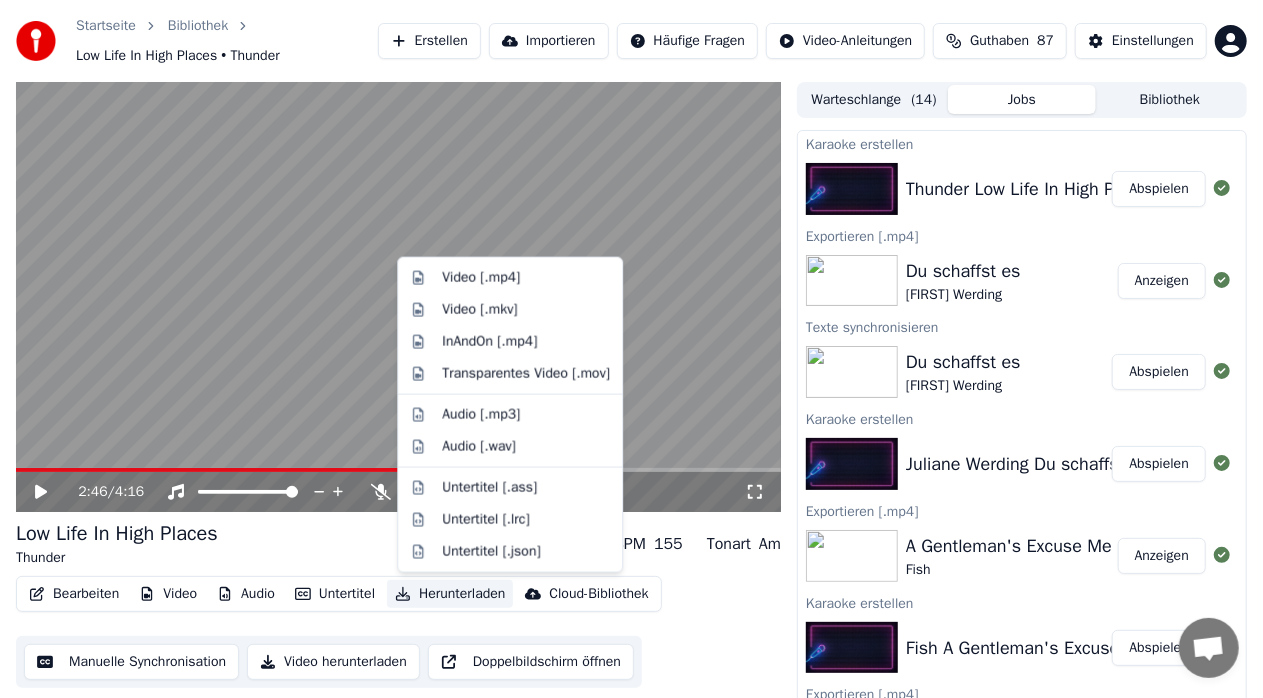 click on "Herunterladen" at bounding box center [450, 594] 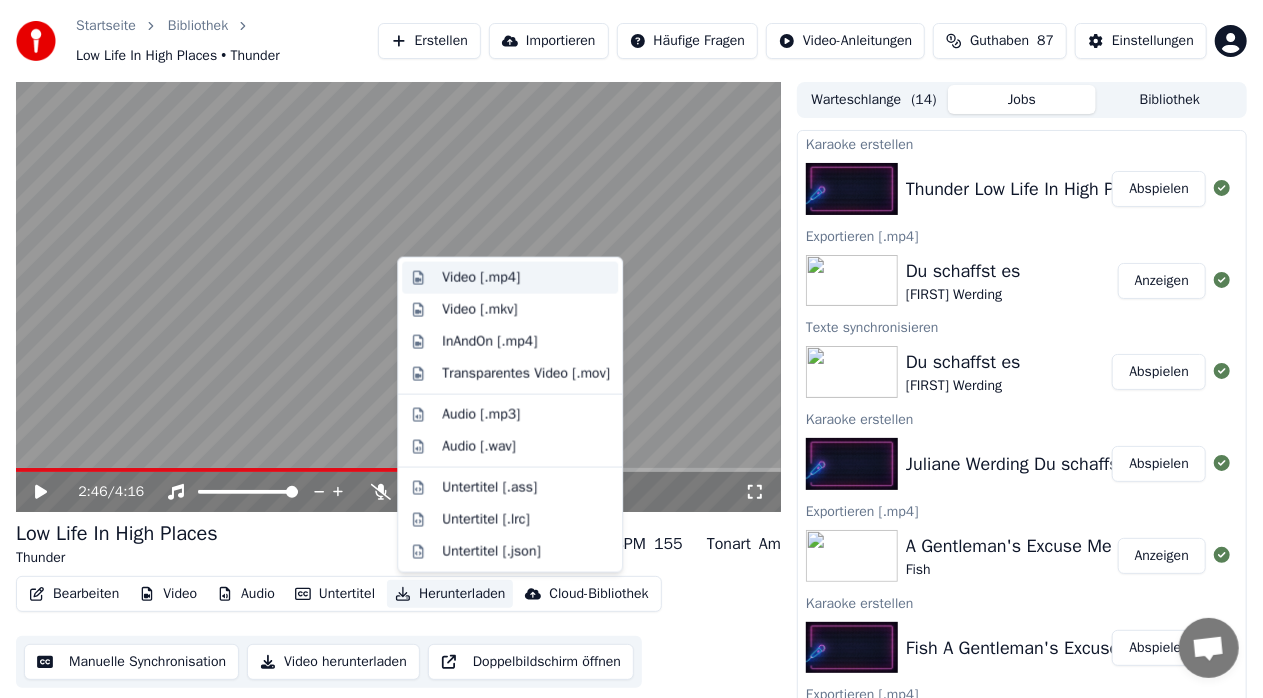 click on "Video [.mp4]" at bounding box center [481, 278] 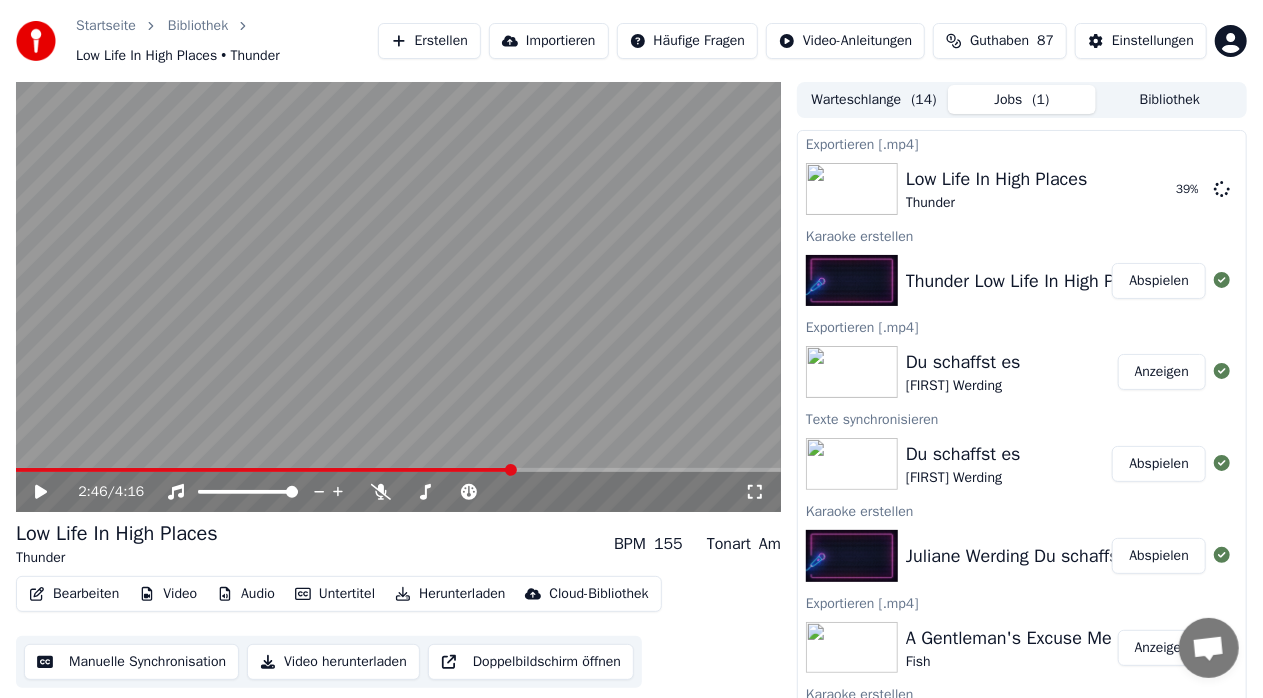 click on "Doppelbildschirm öffnen" at bounding box center [531, 662] 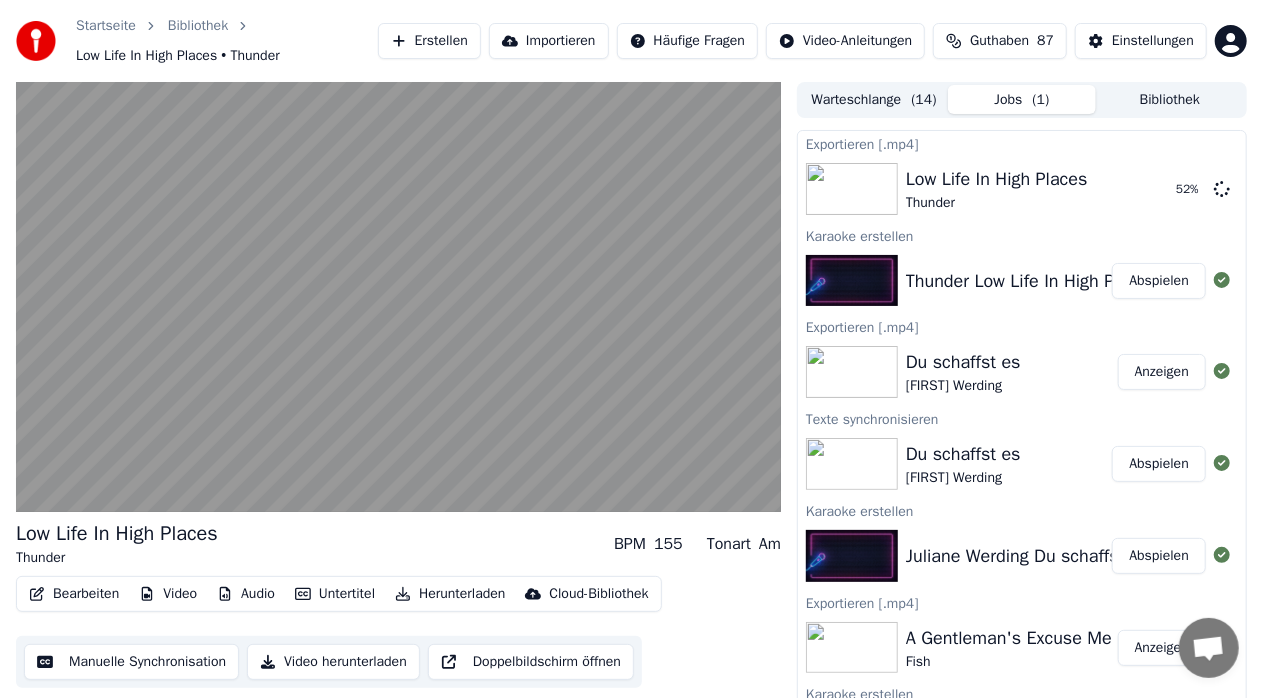 click on "Warteschlange ( 14 )" at bounding box center [874, 99] 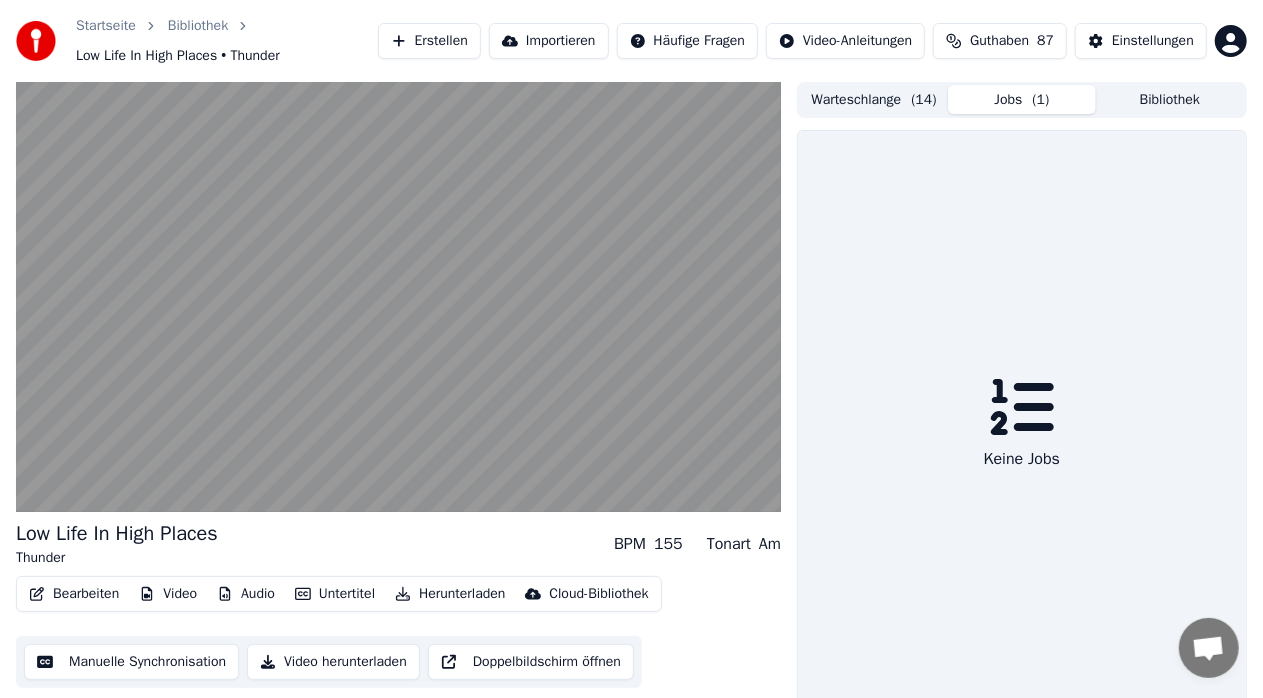 click on "Jobs ( 1 )" at bounding box center [1022, 99] 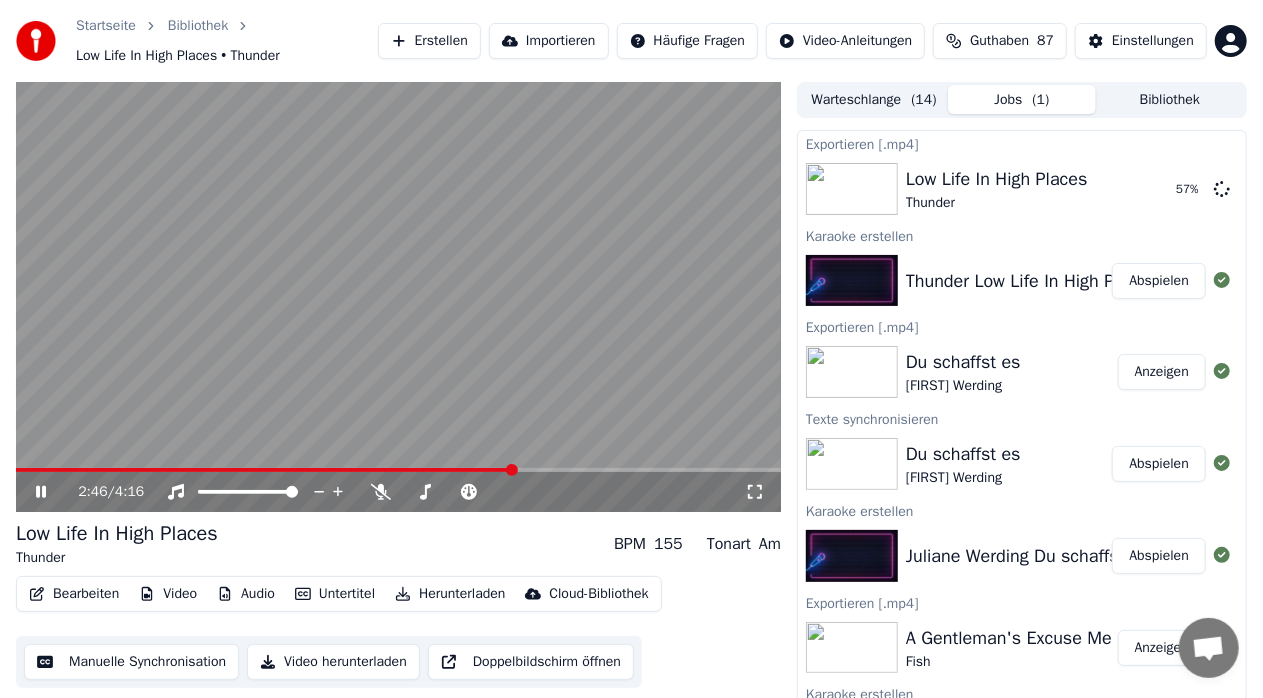 click 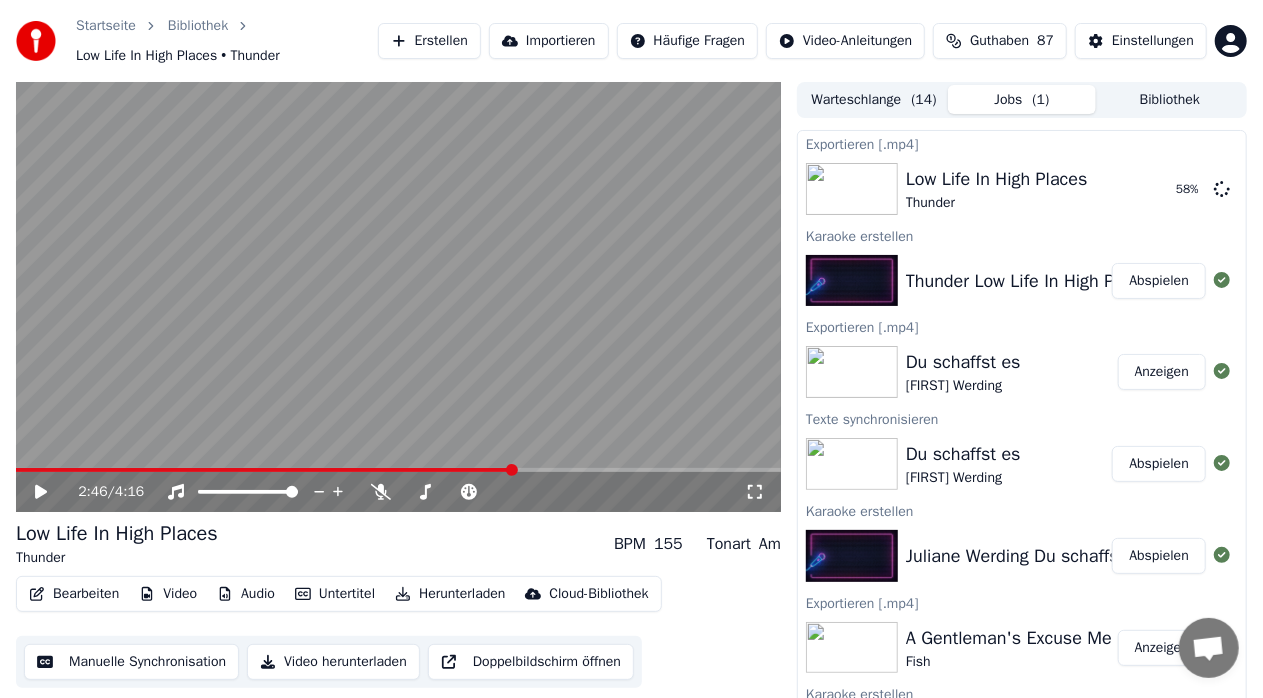 click 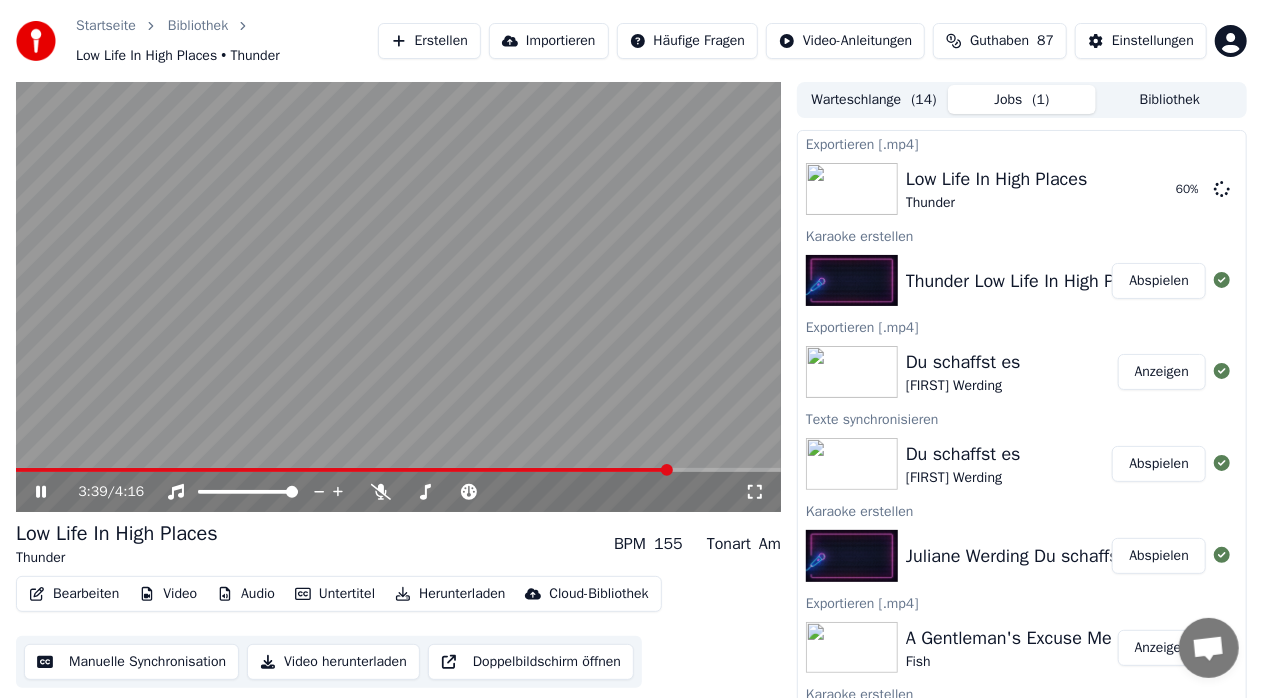 click 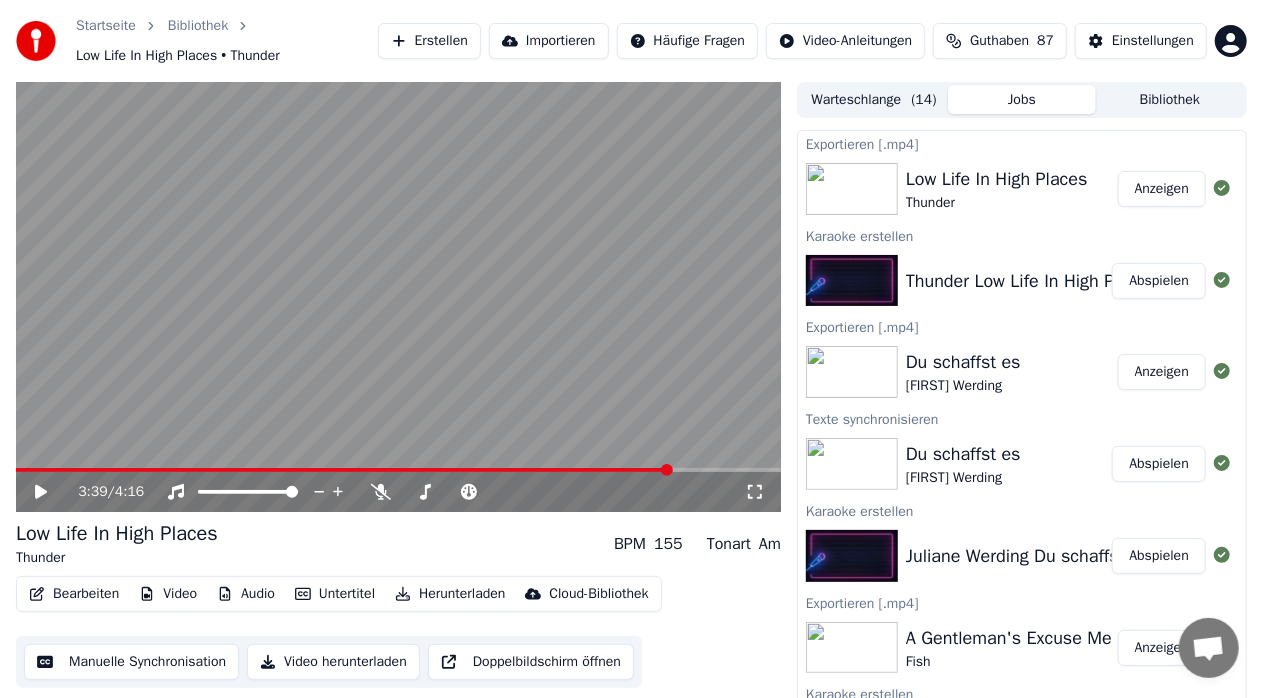 click on "3:39  /  4:16 Low Life In High Places Thunder BPM 155 Tonart Am Bearbeiten Video Audio Untertitel Herunterladen Cloud-Bibliothek Manuelle Synchronisation Video herunterladen Doppelbildschirm öffnen" at bounding box center [398, 402] 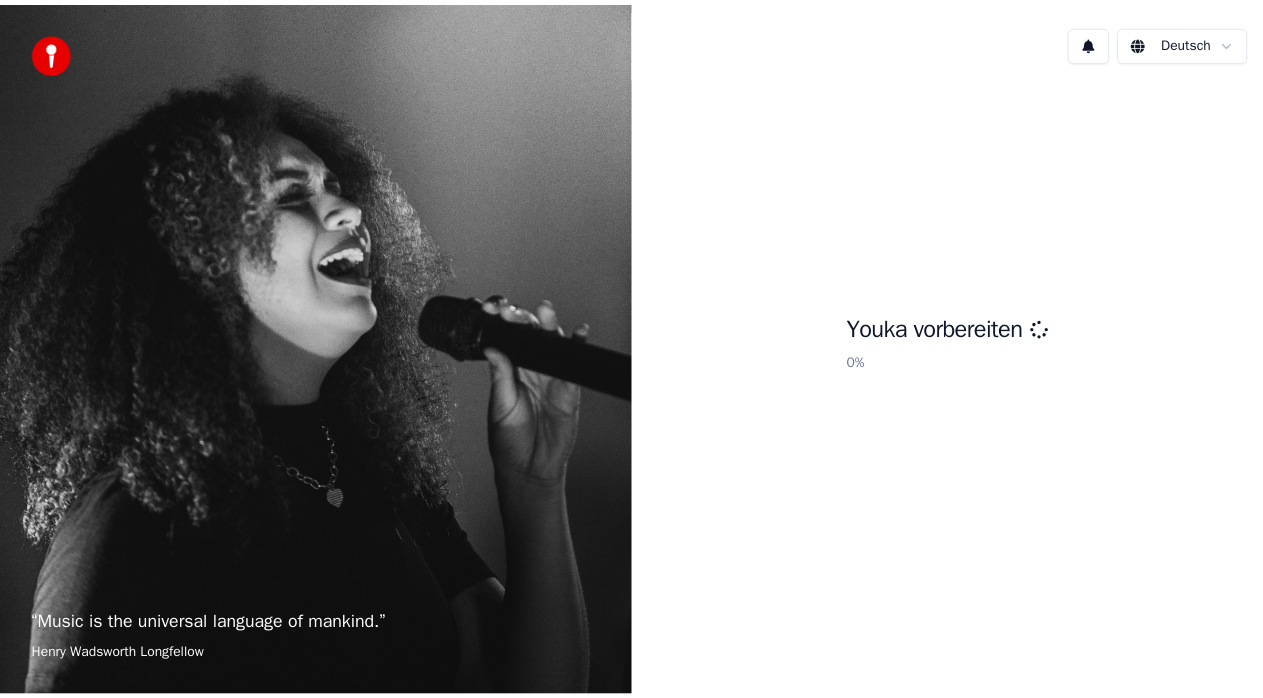 scroll, scrollTop: 0, scrollLeft: 0, axis: both 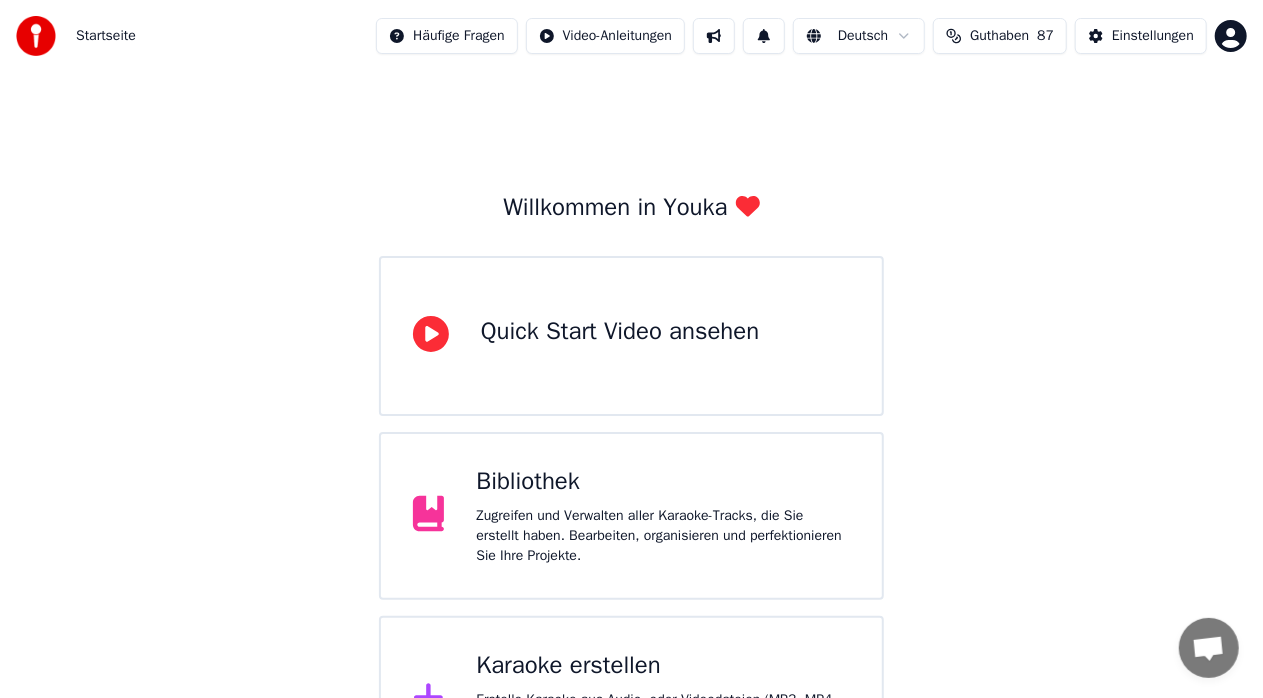 click on "Bibliothek" at bounding box center (663, 482) 